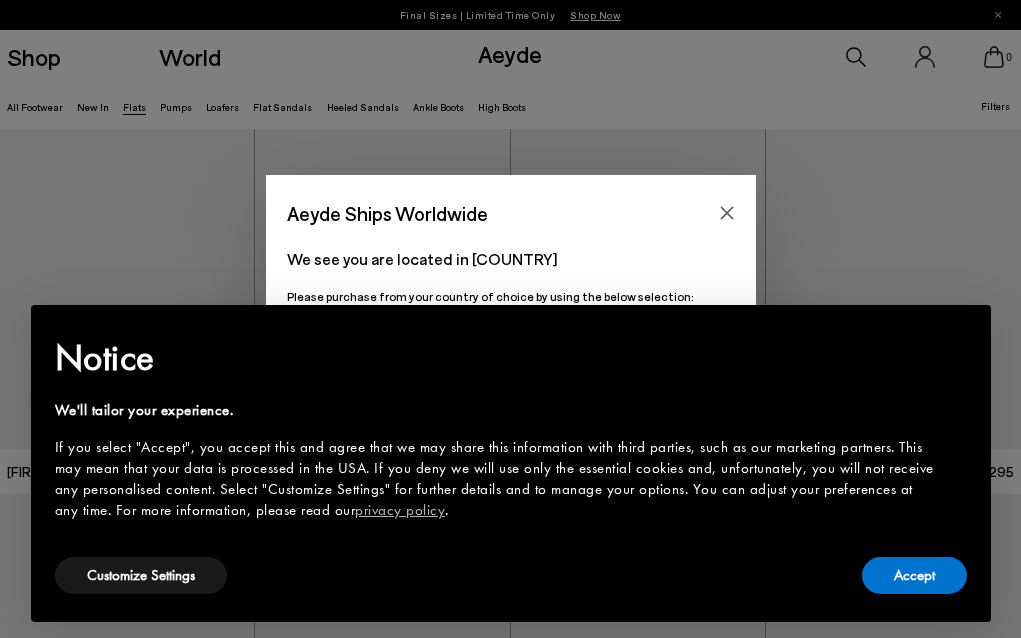 scroll, scrollTop: 0, scrollLeft: 0, axis: both 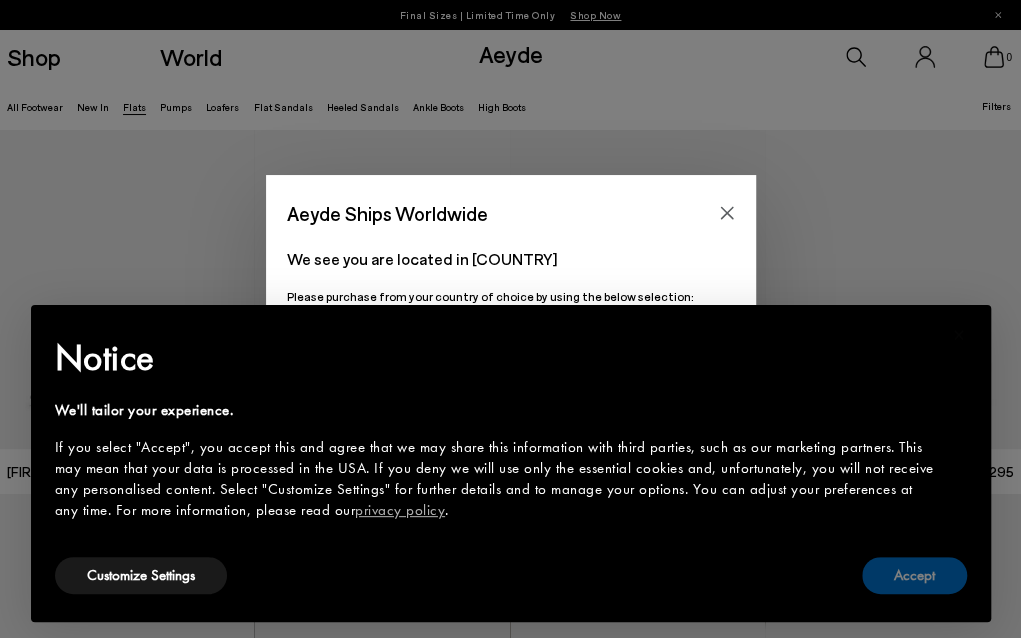 click on "Accept" at bounding box center (914, 575) 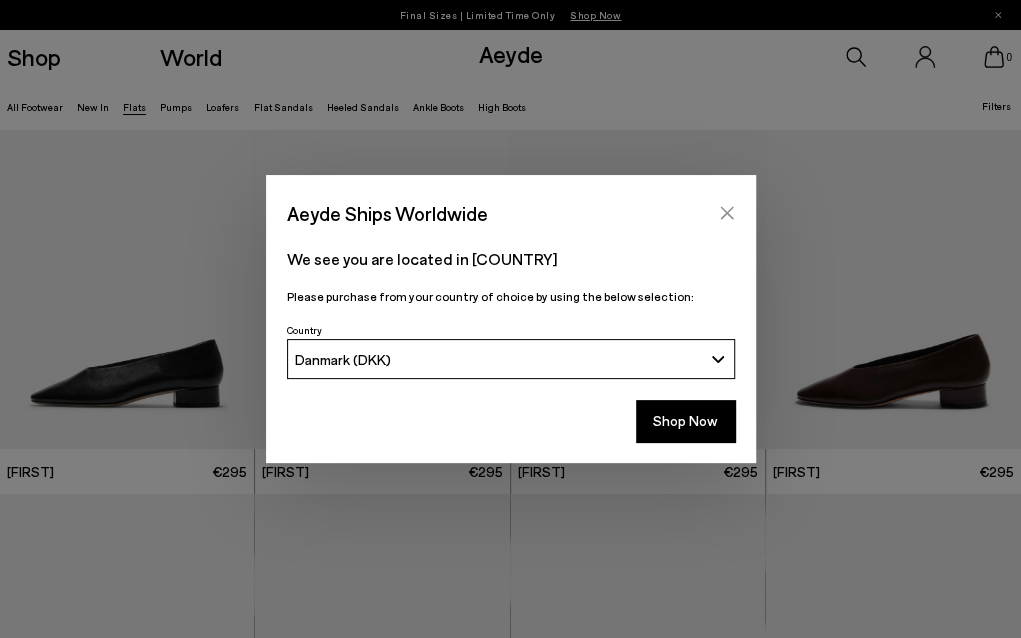 click at bounding box center [727, 213] 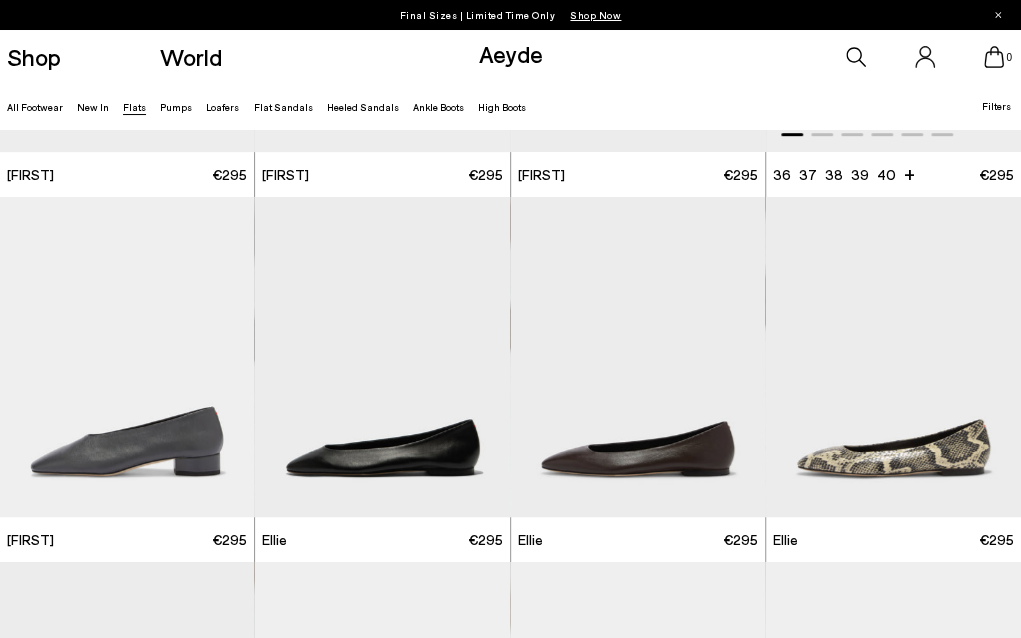 scroll, scrollTop: 296, scrollLeft: 0, axis: vertical 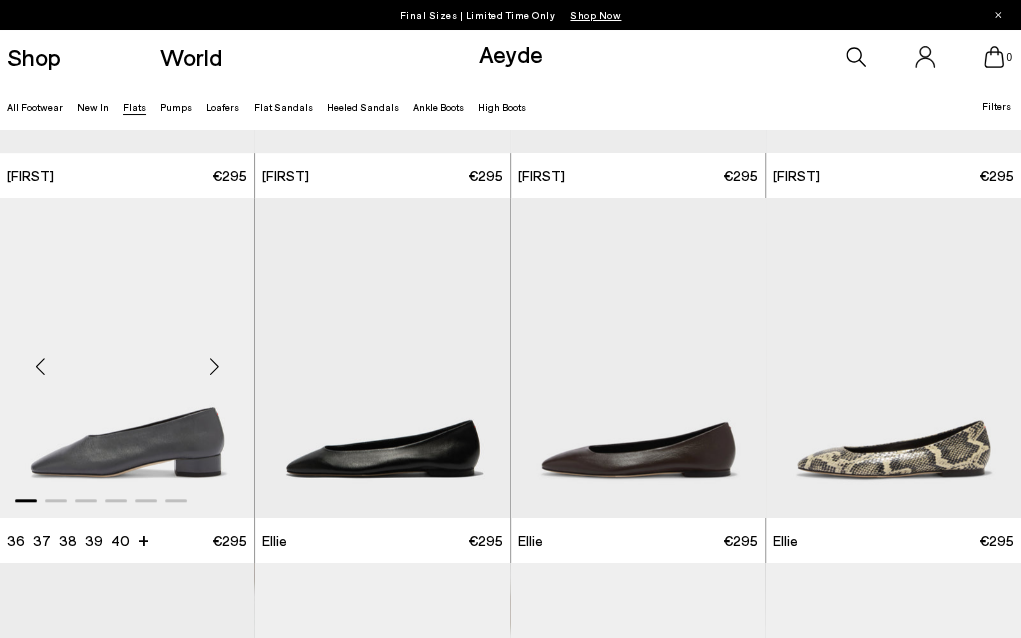 click at bounding box center (214, 366) 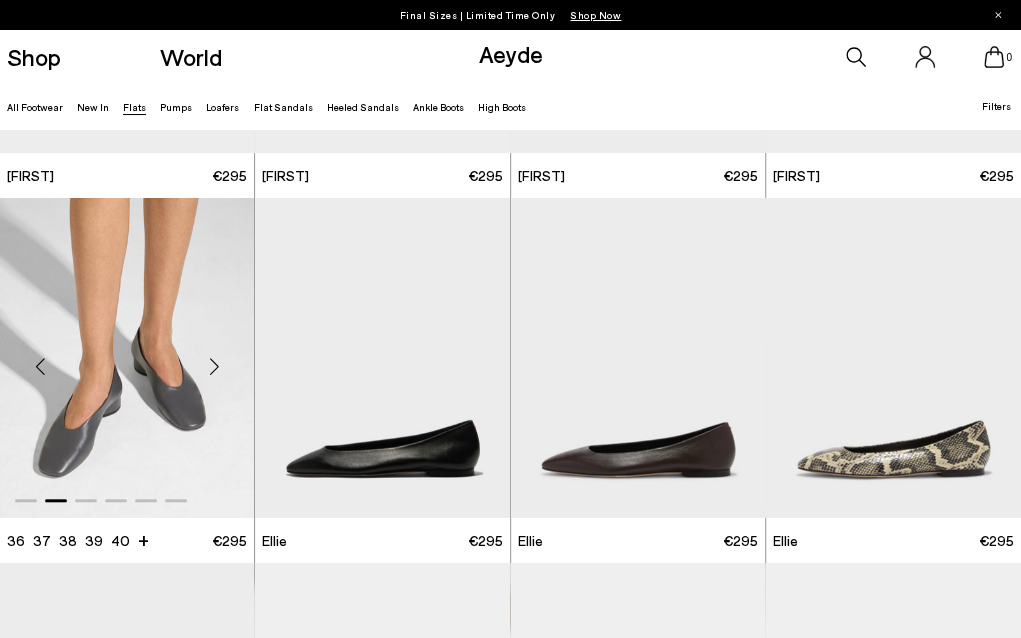 click at bounding box center [214, 366] 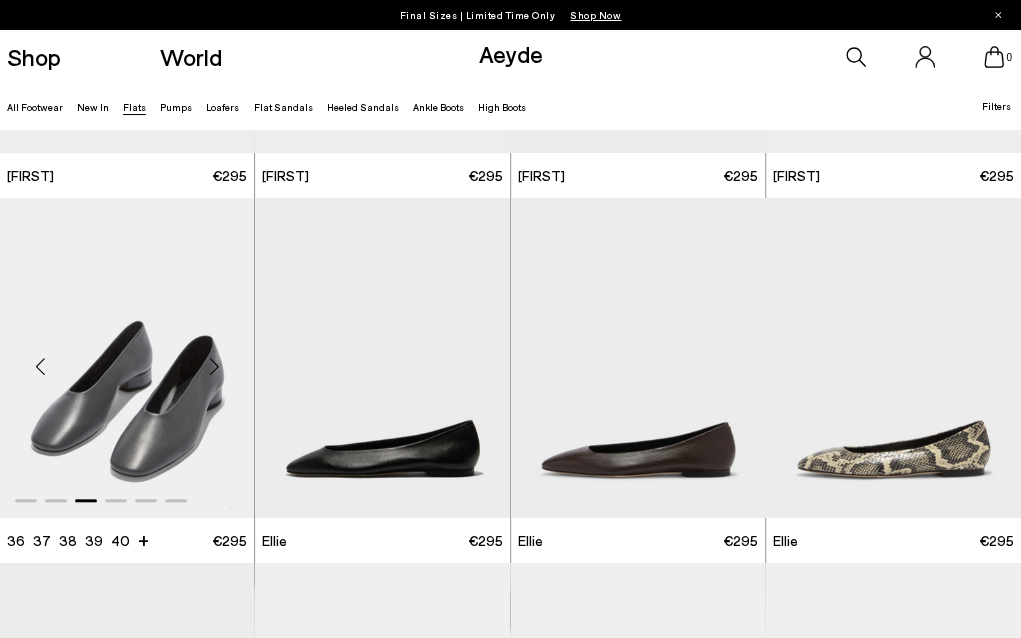 click at bounding box center (214, 366) 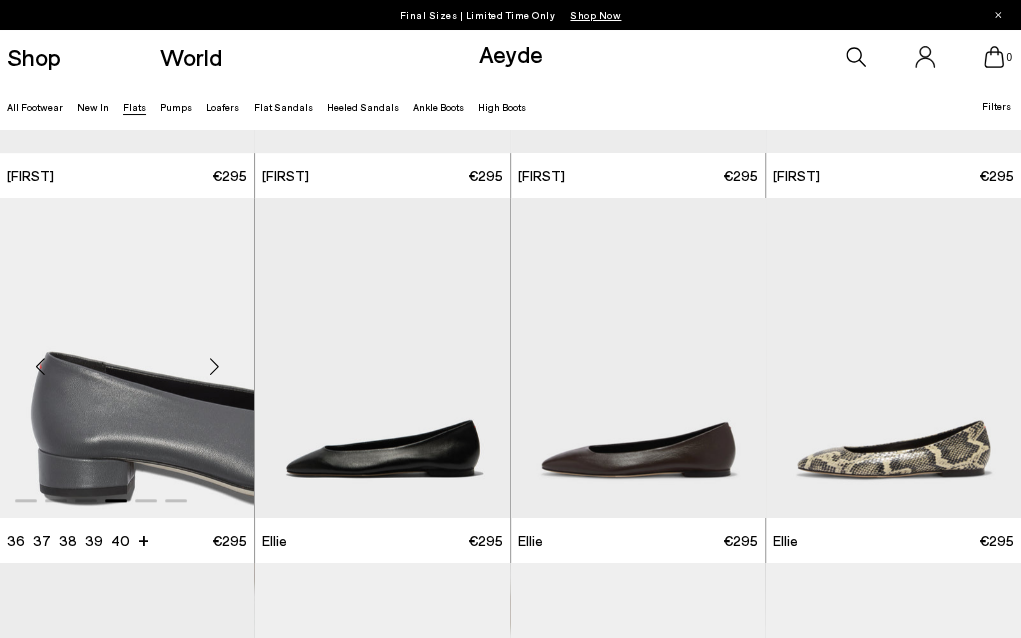 click at bounding box center (214, 366) 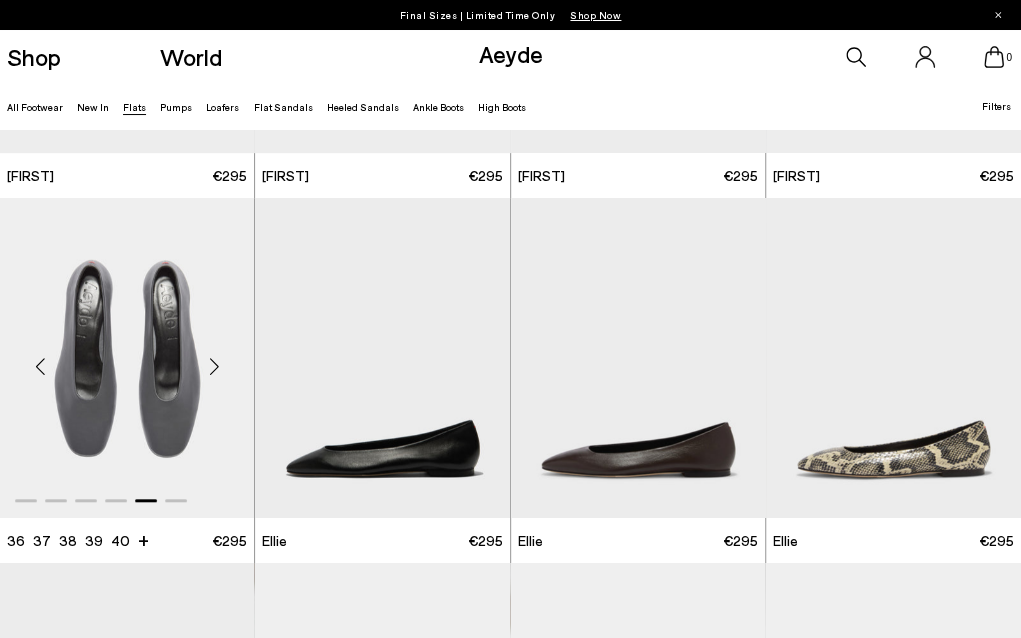 click at bounding box center [214, 366] 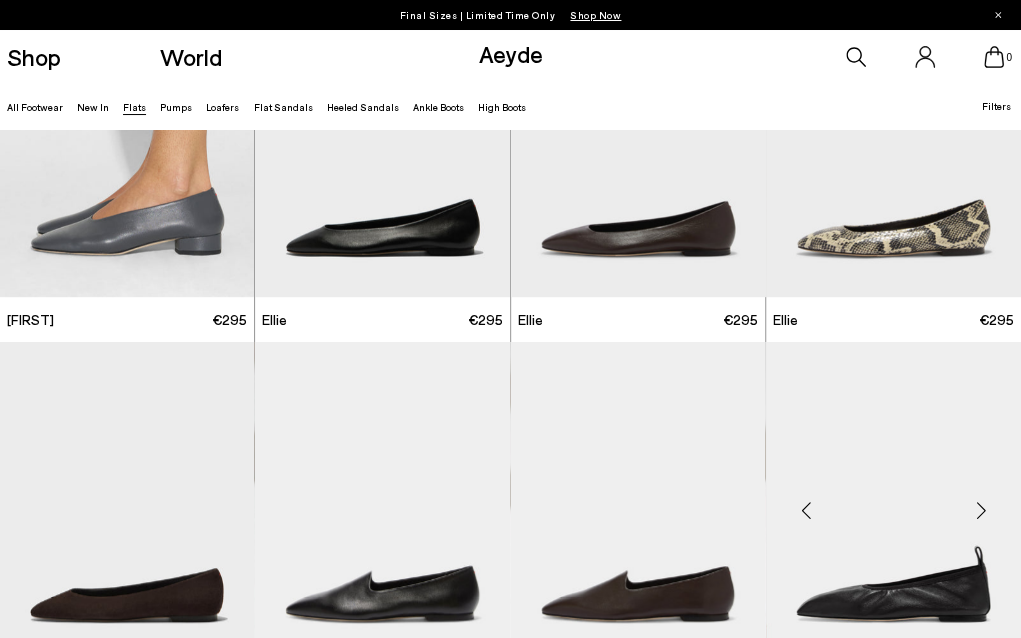 scroll, scrollTop: 483, scrollLeft: 0, axis: vertical 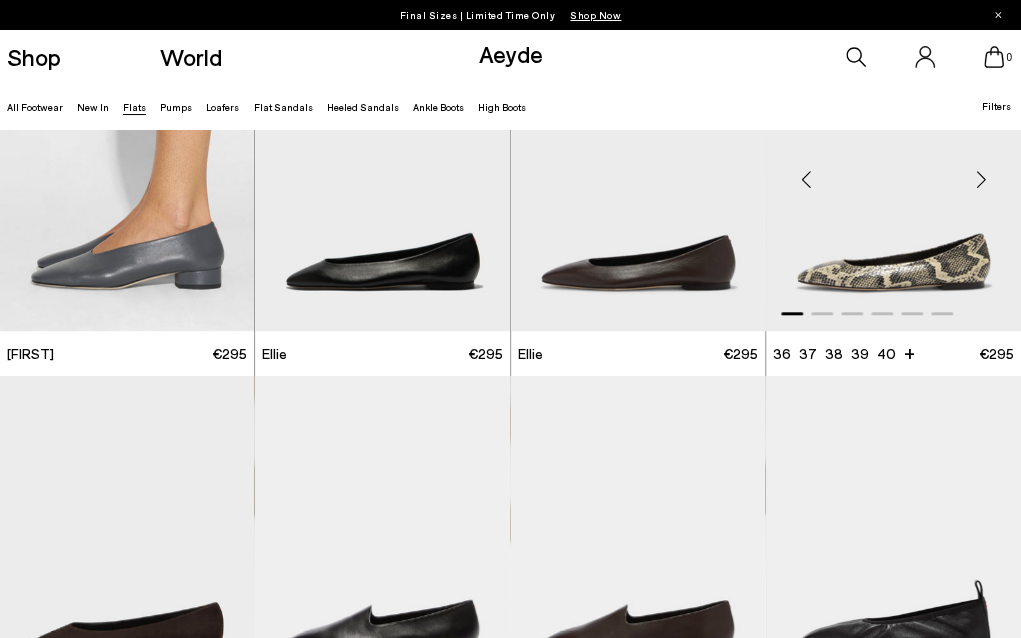 click at bounding box center (981, 179) 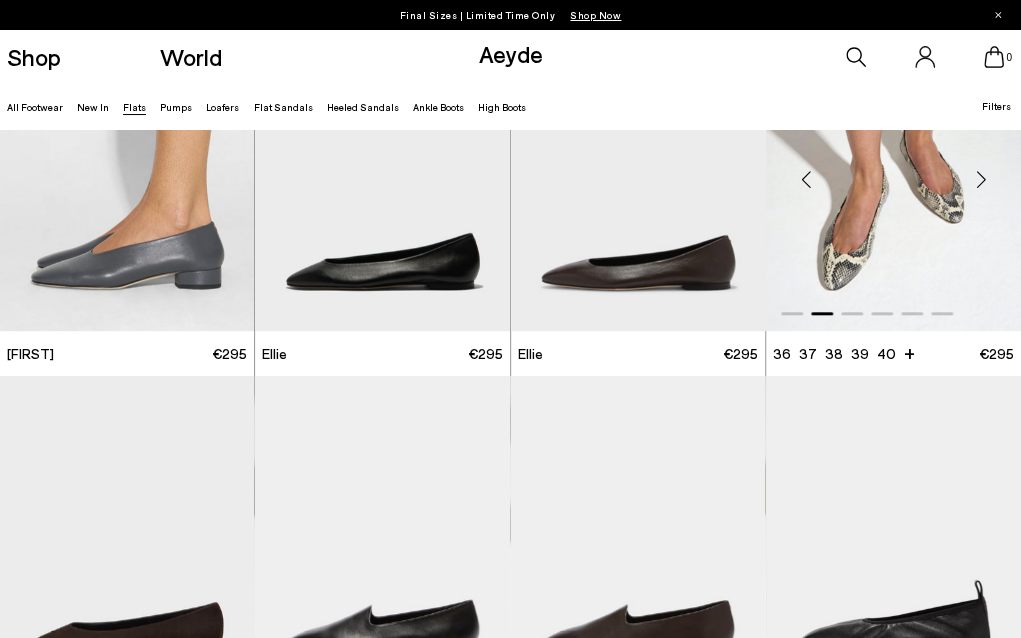 click at bounding box center [981, 179] 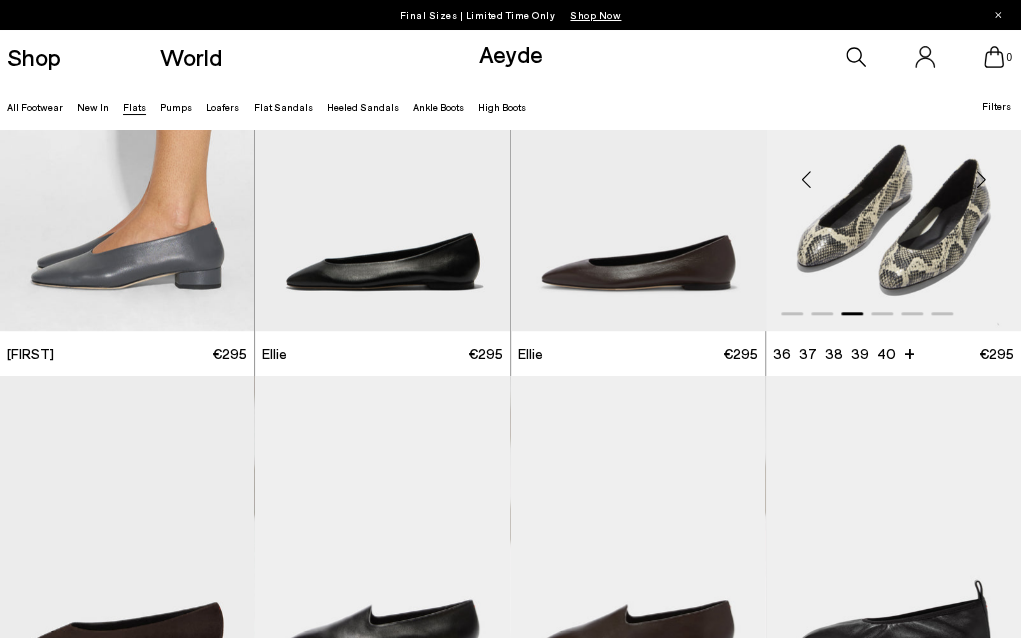click at bounding box center [981, 179] 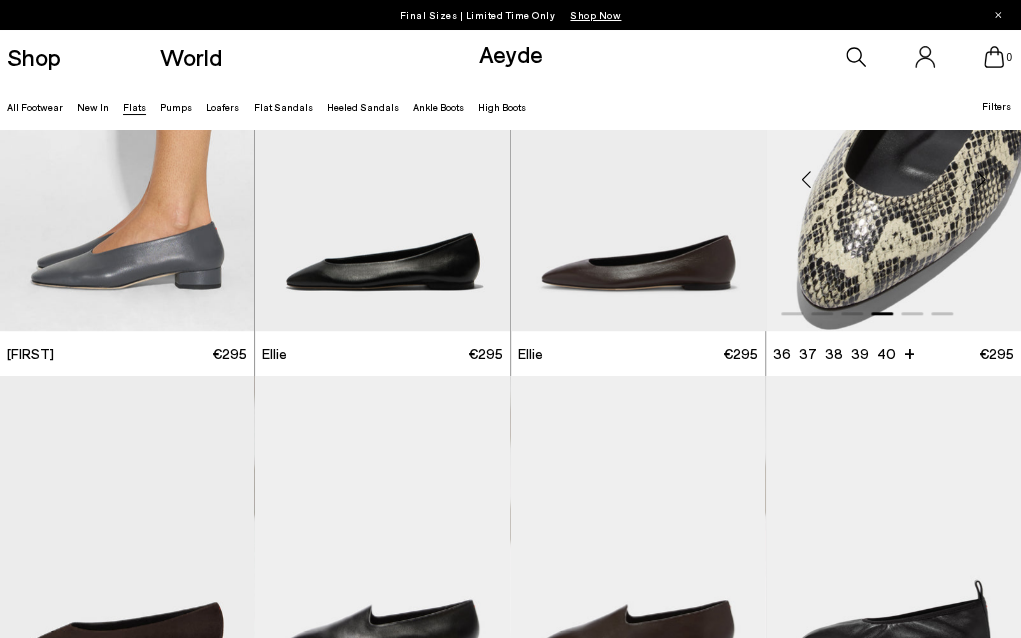 click at bounding box center (981, 179) 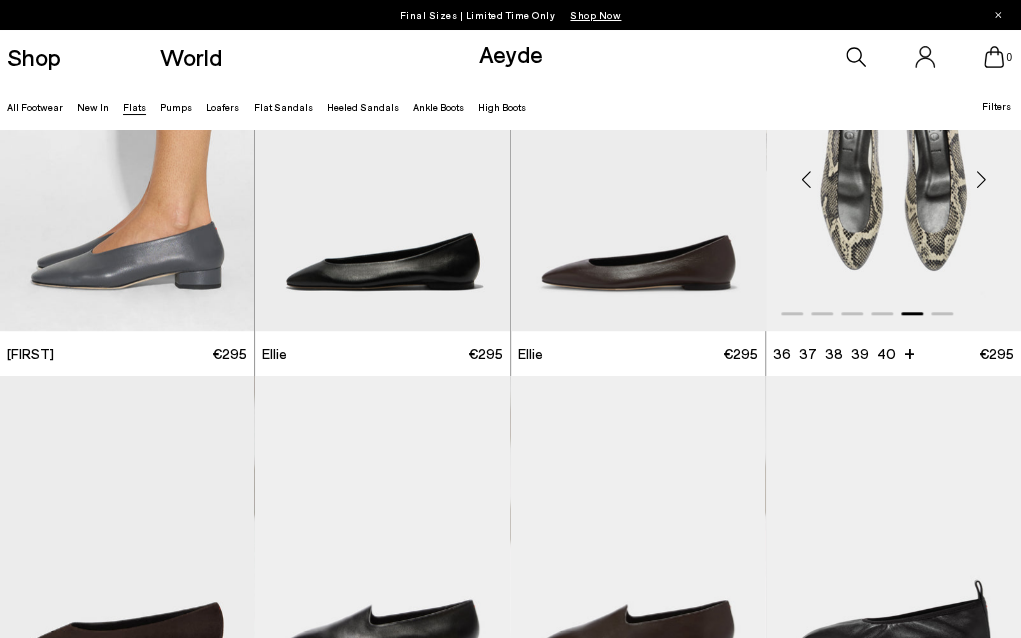 click at bounding box center [981, 179] 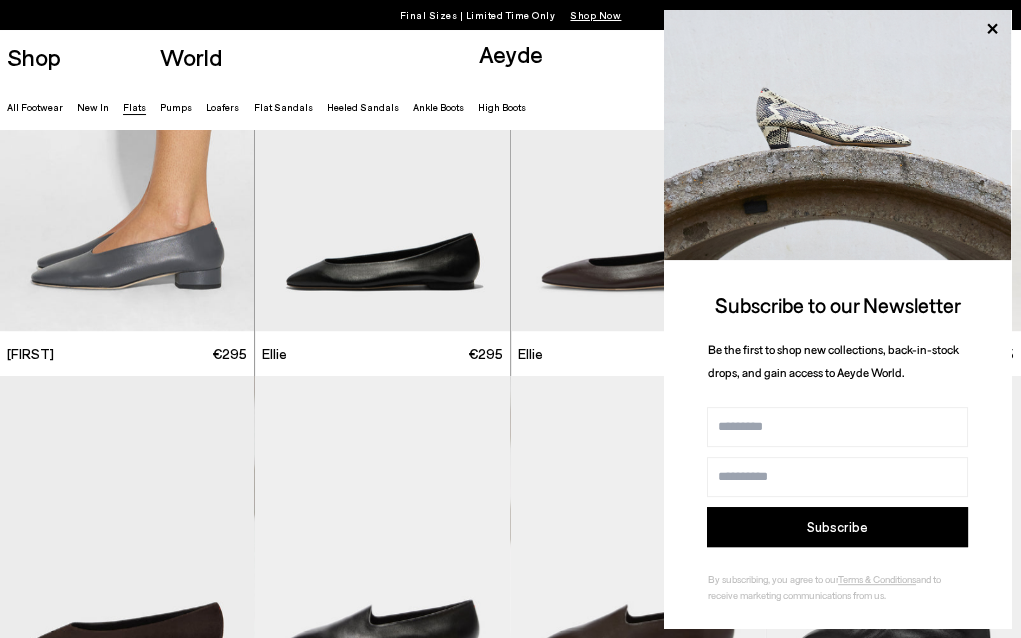 click on "Aeyde Ships Worldwide
We see you are located in [COUNTRY]" at bounding box center (510, -164) 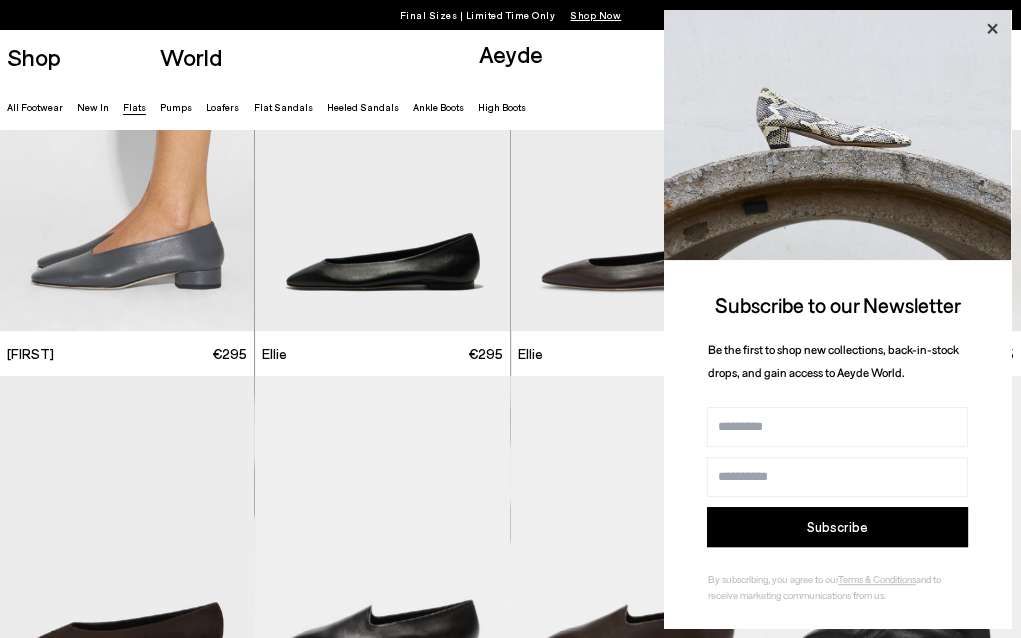 scroll, scrollTop: 6, scrollLeft: 0, axis: vertical 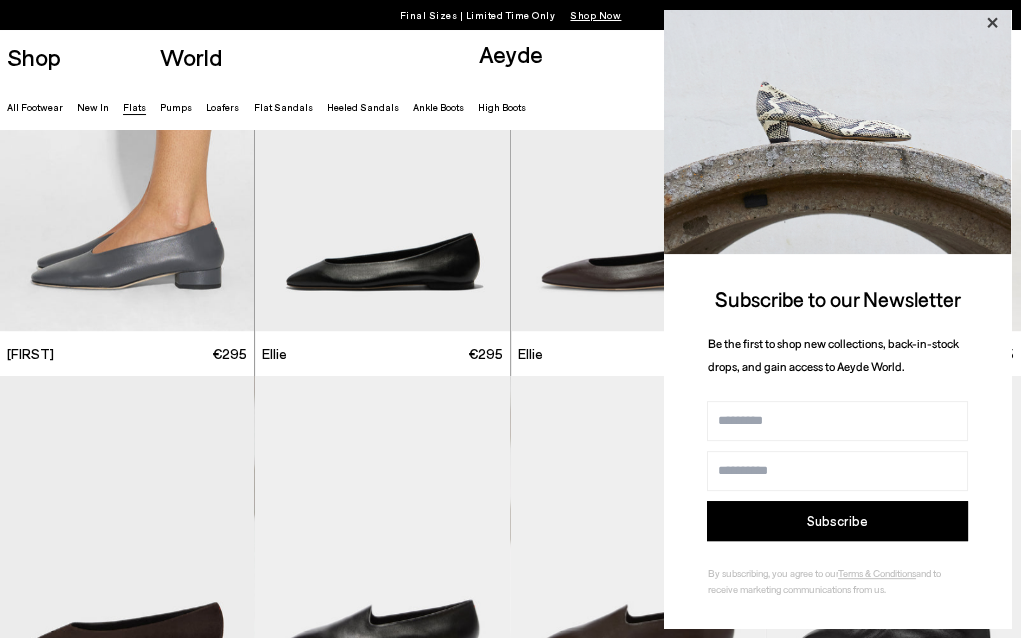 click 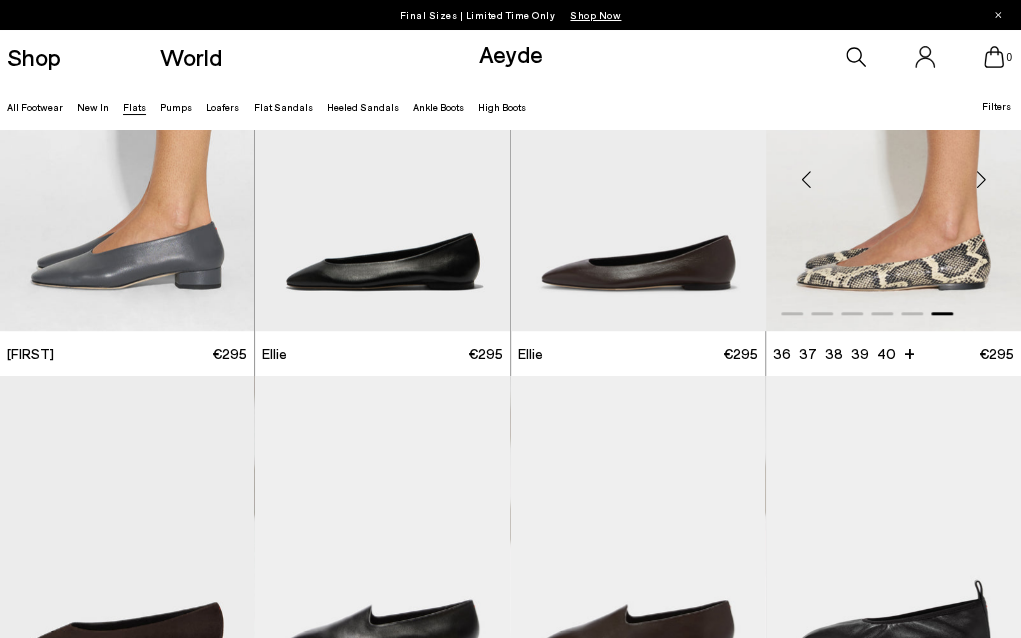 click at bounding box center [981, 179] 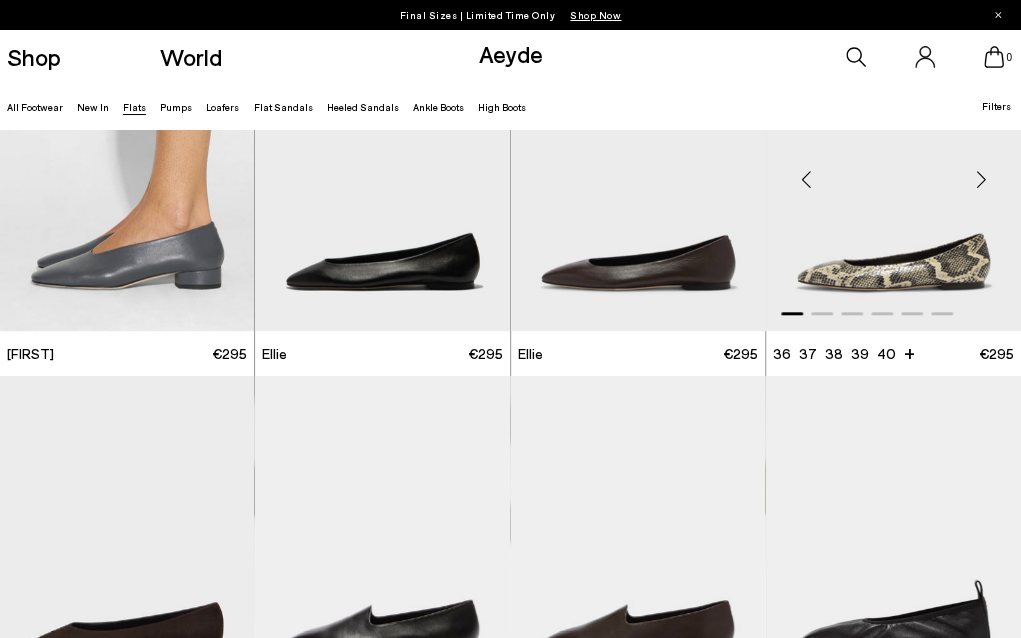 click at bounding box center [981, 179] 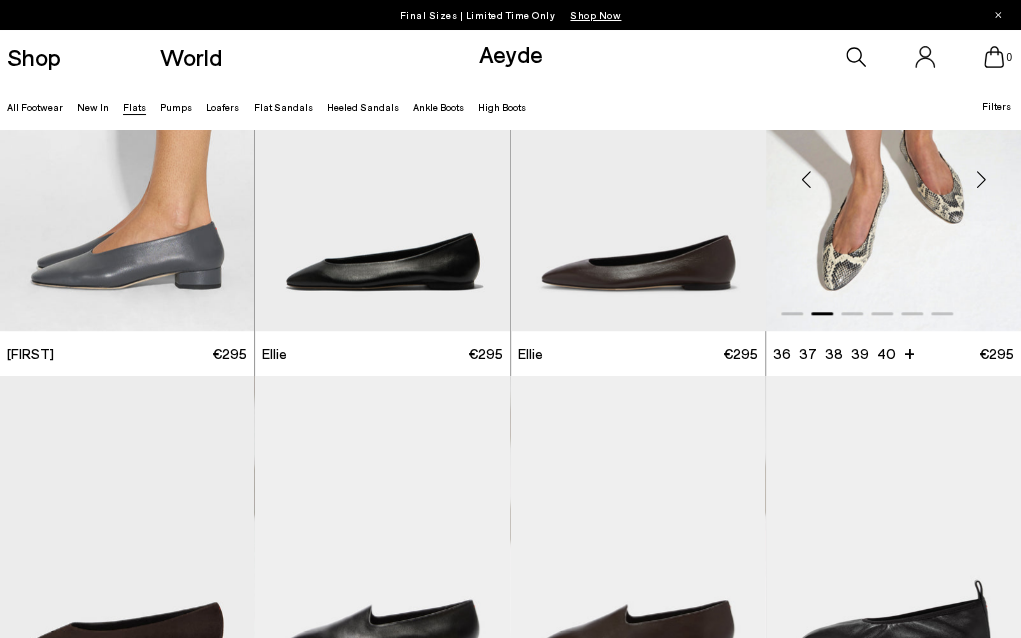 click at bounding box center (981, 179) 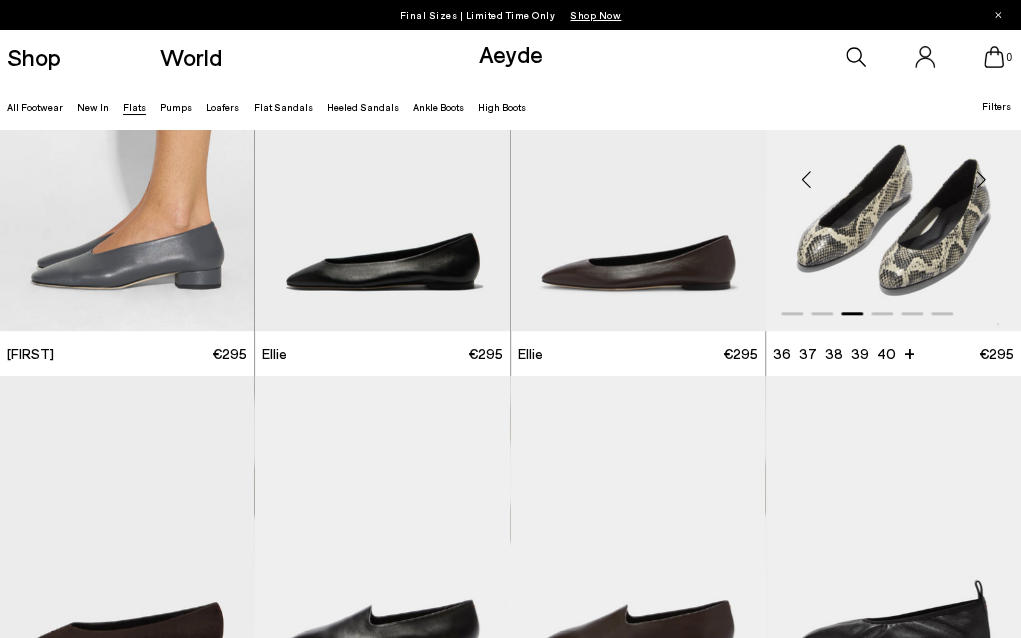 click at bounding box center [981, 179] 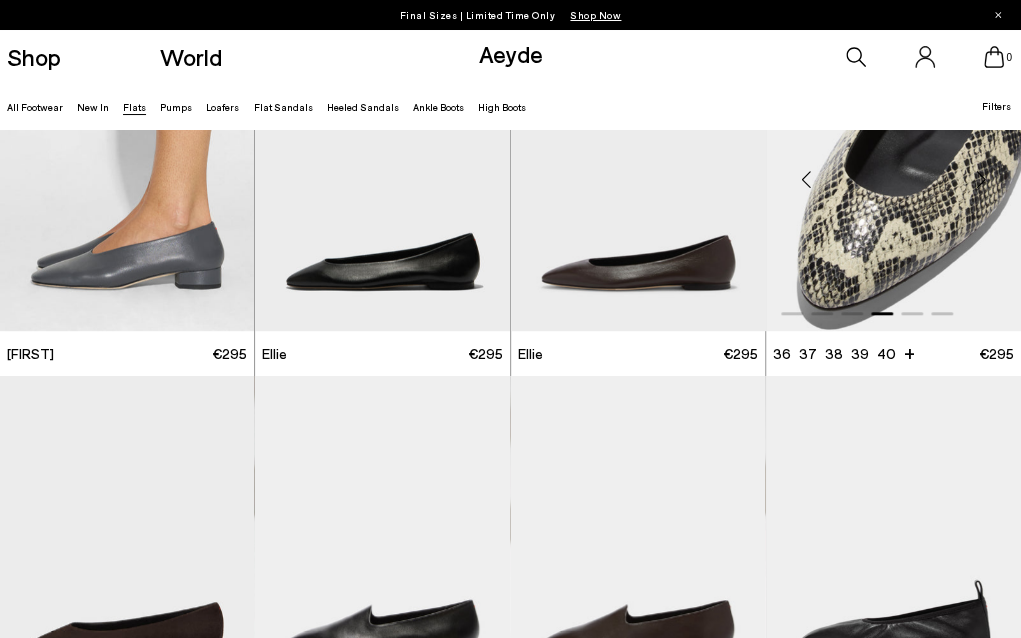 click at bounding box center (981, 179) 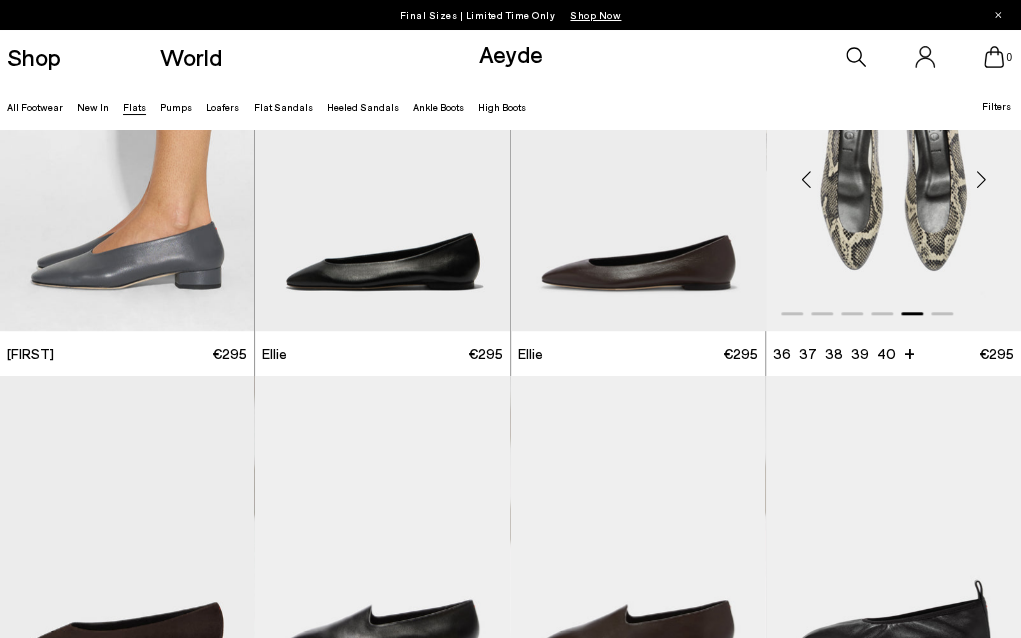 click at bounding box center [981, 179] 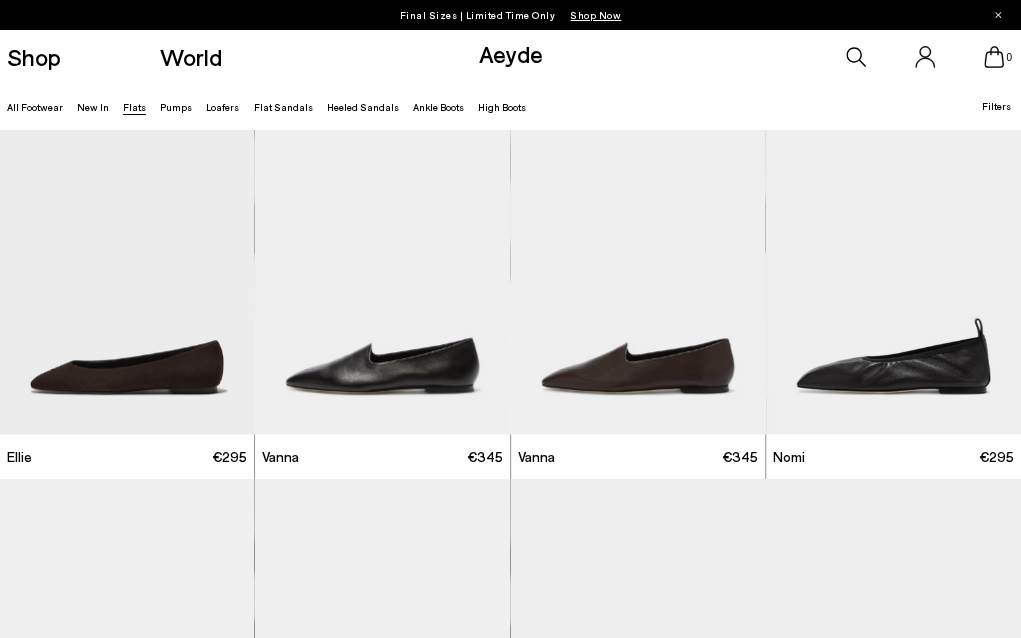 scroll, scrollTop: 746, scrollLeft: 0, axis: vertical 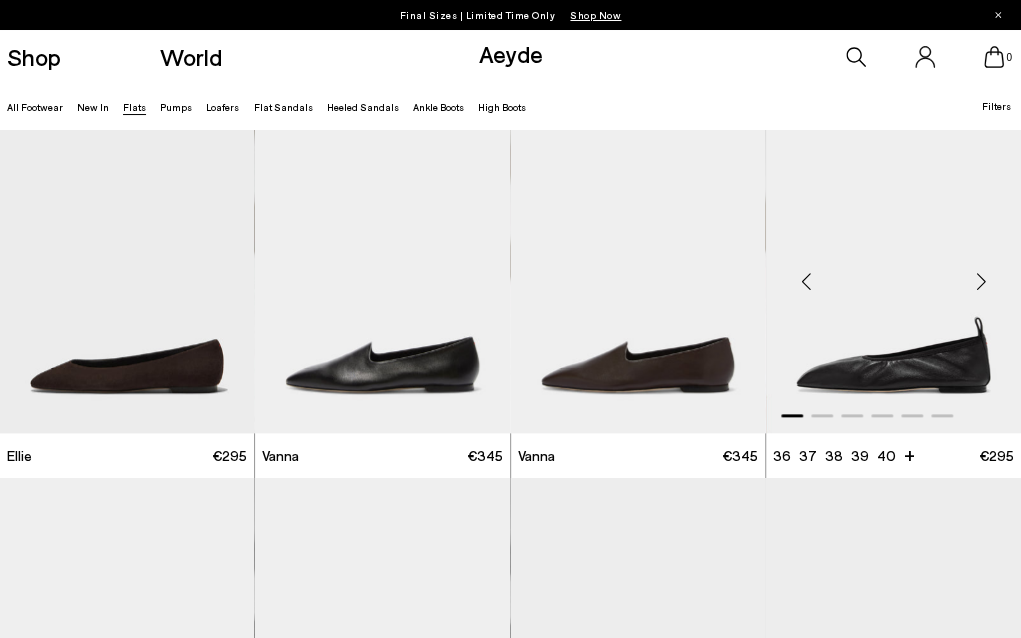 click at bounding box center (981, 281) 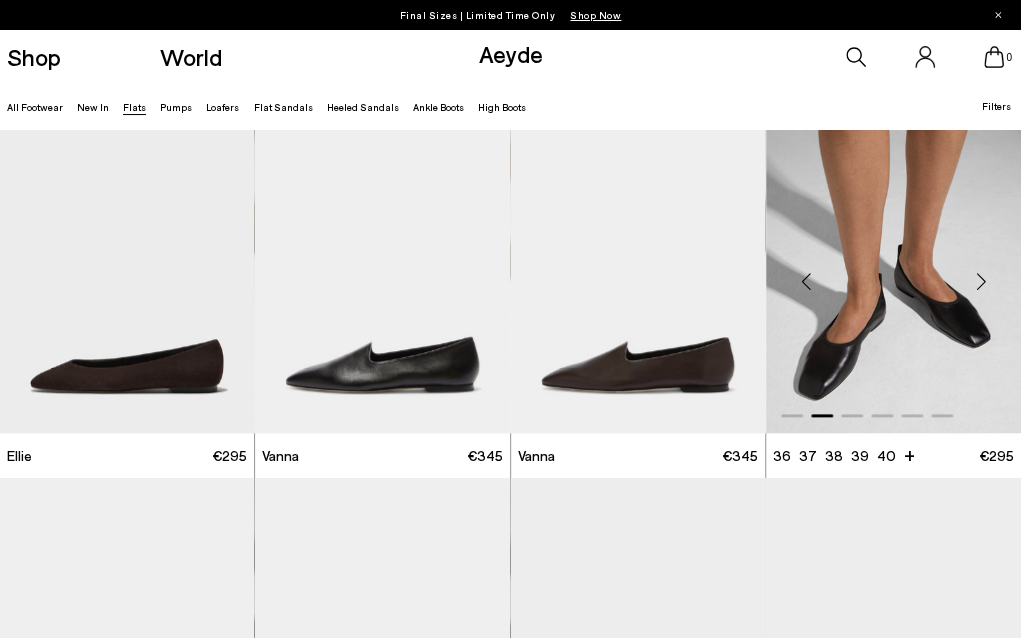 click at bounding box center (981, 281) 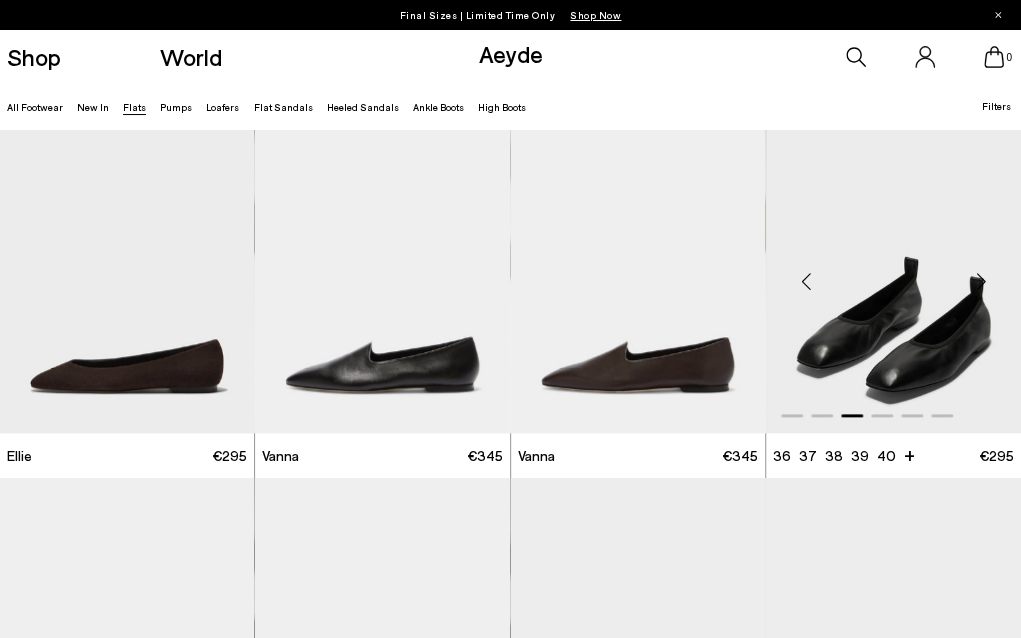 click at bounding box center [981, 281] 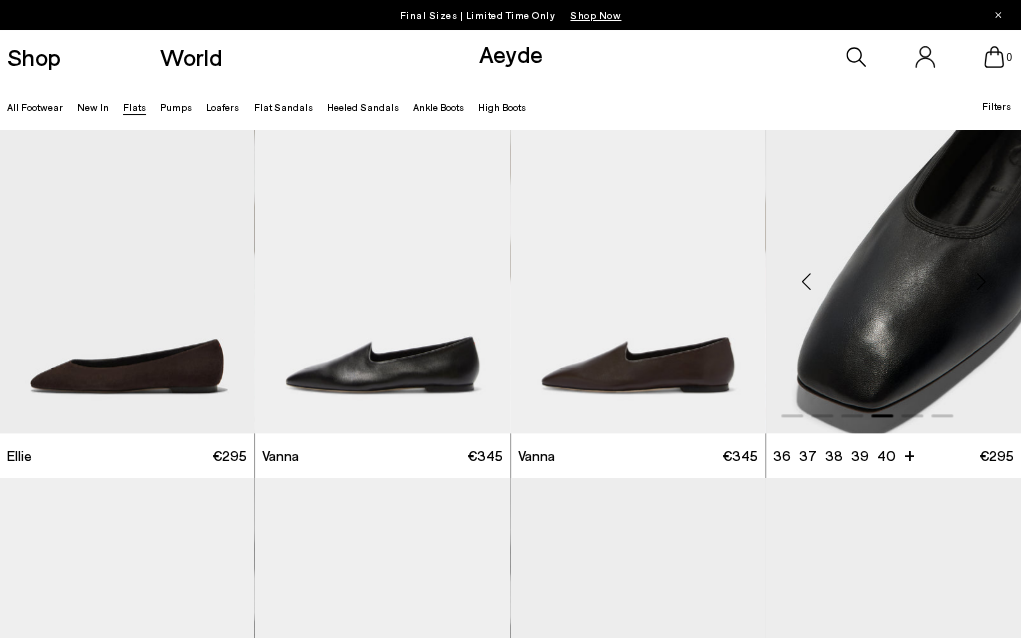 click at bounding box center [981, 281] 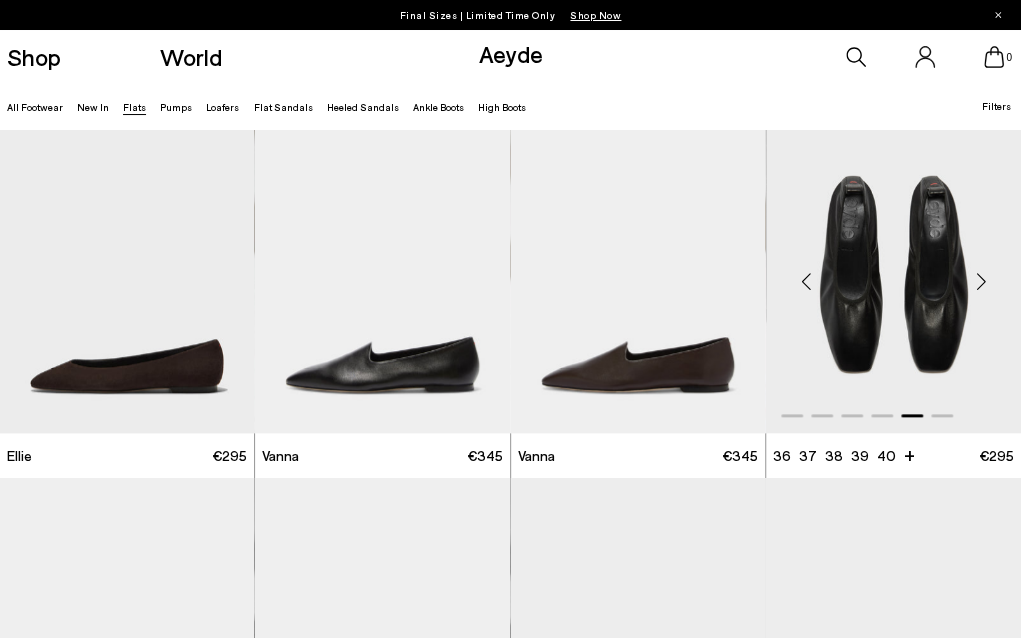 click at bounding box center [981, 281] 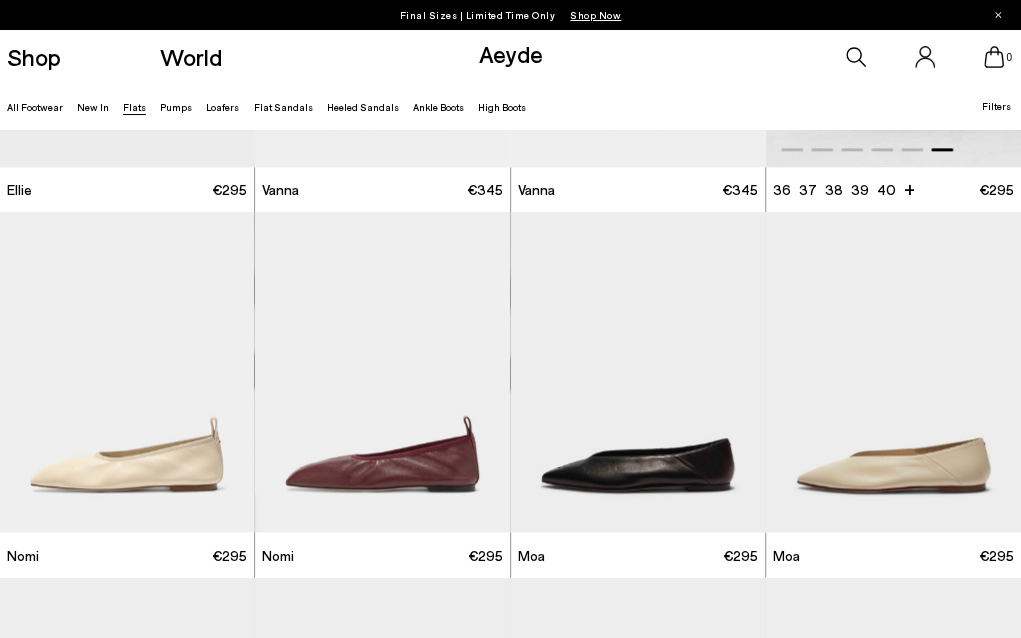 scroll, scrollTop: 1022, scrollLeft: 0, axis: vertical 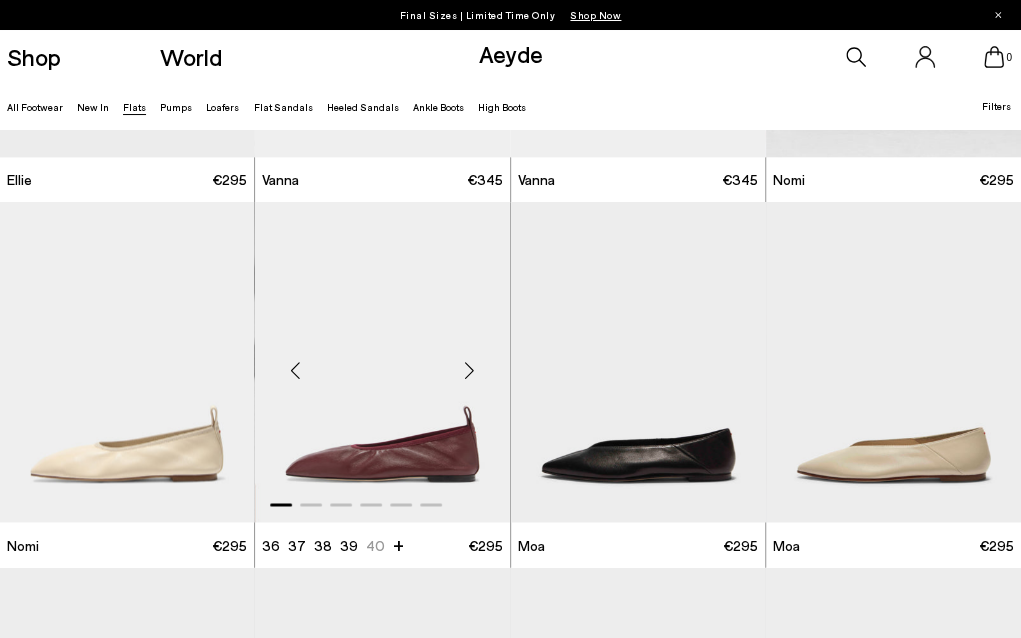click at bounding box center (470, 370) 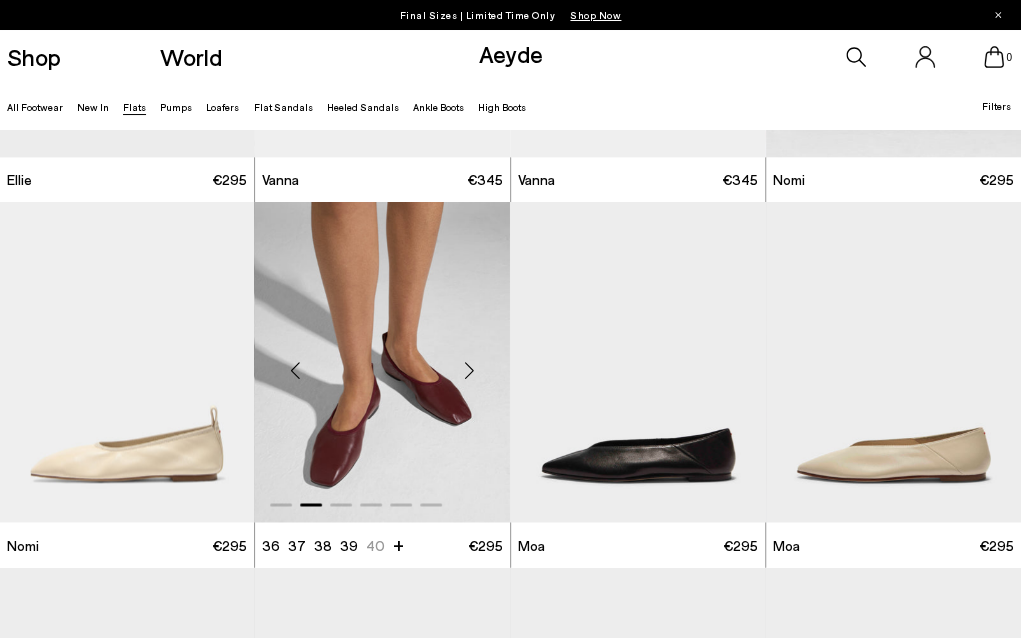 click at bounding box center [470, 370] 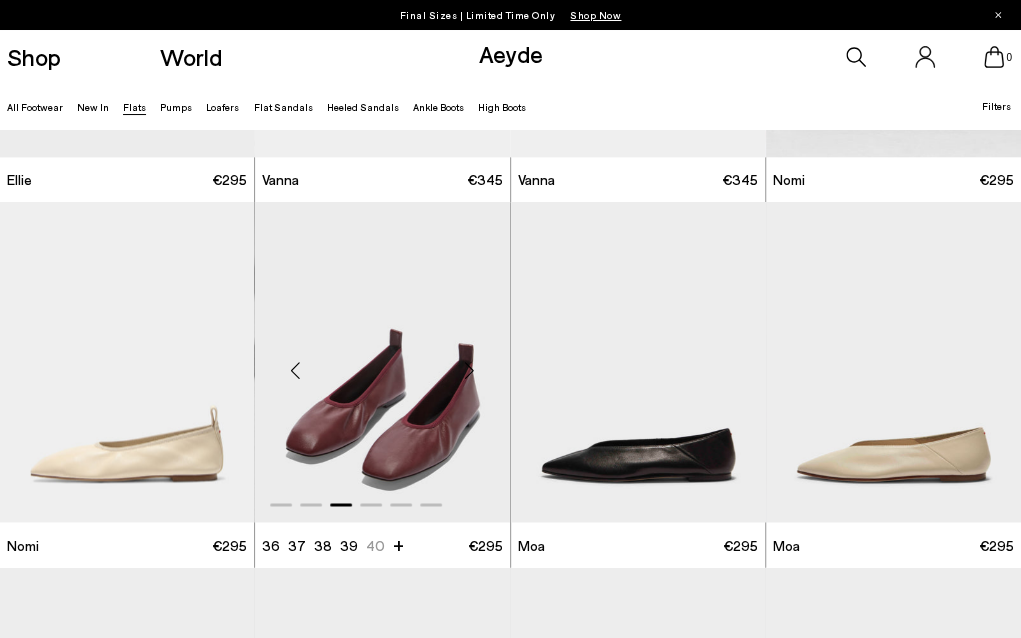 click at bounding box center (470, 370) 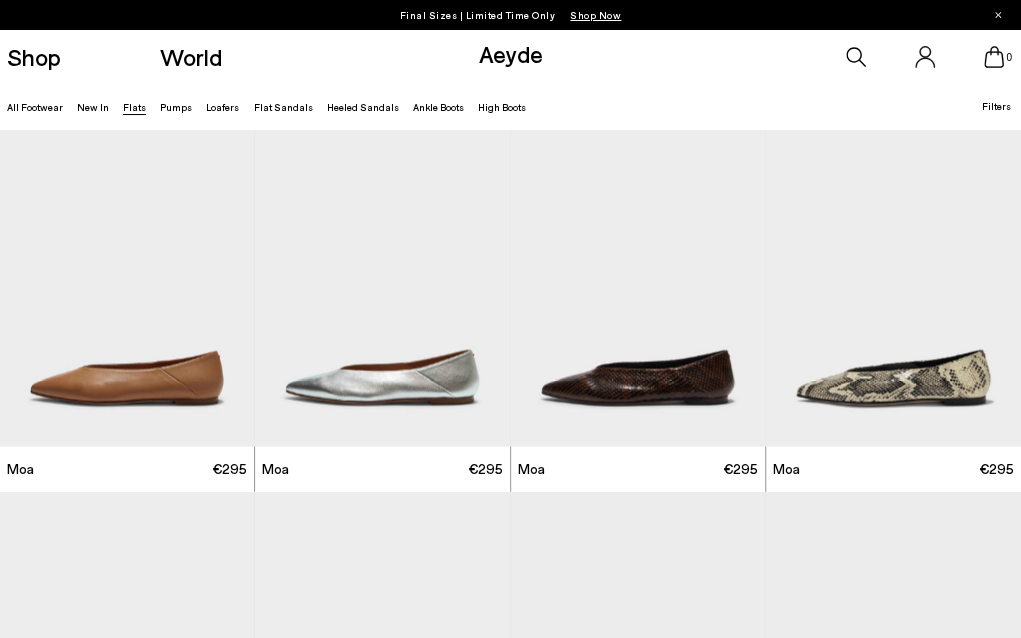 scroll, scrollTop: 1465, scrollLeft: 0, axis: vertical 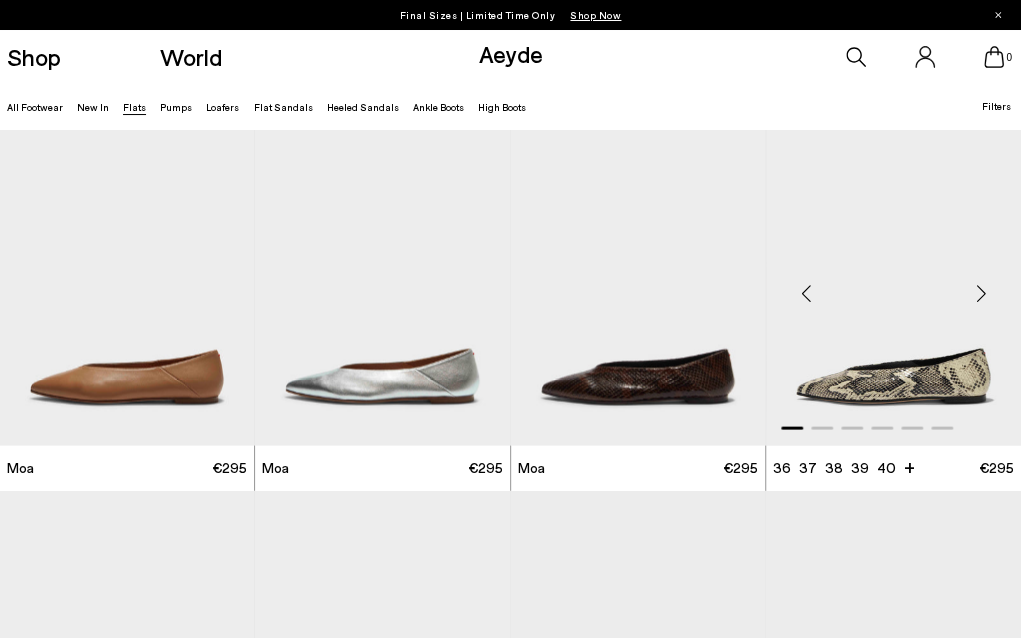 click at bounding box center (981, 293) 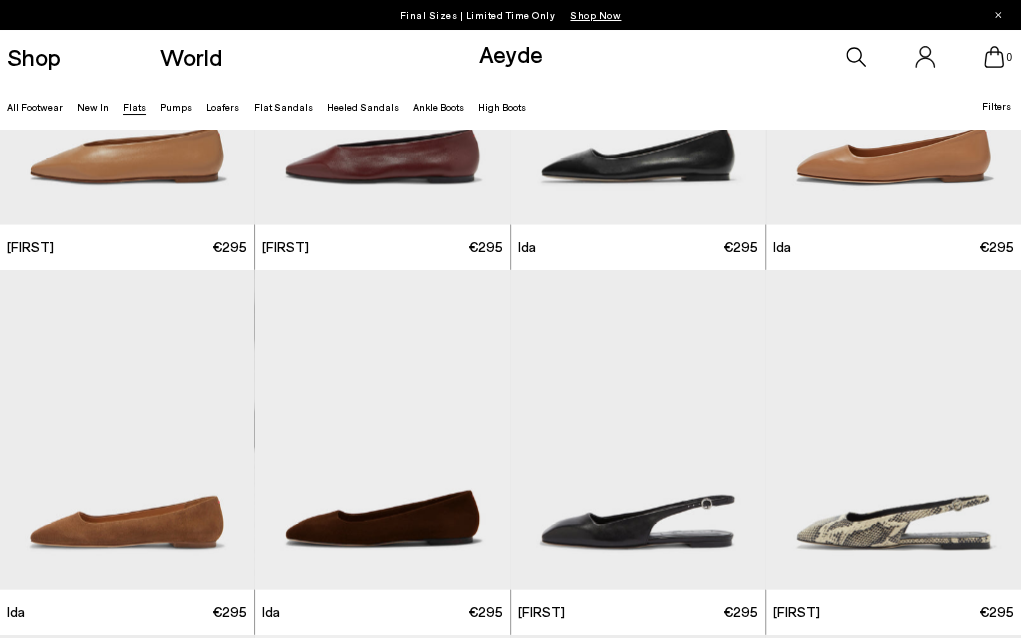 scroll, scrollTop: 4606, scrollLeft: 0, axis: vertical 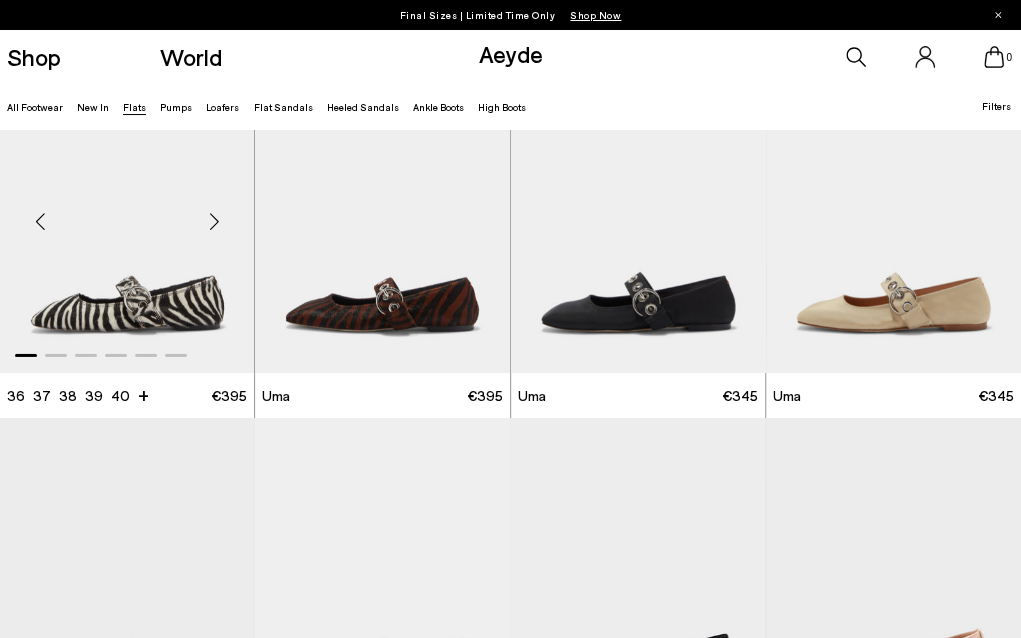 click at bounding box center [214, 221] 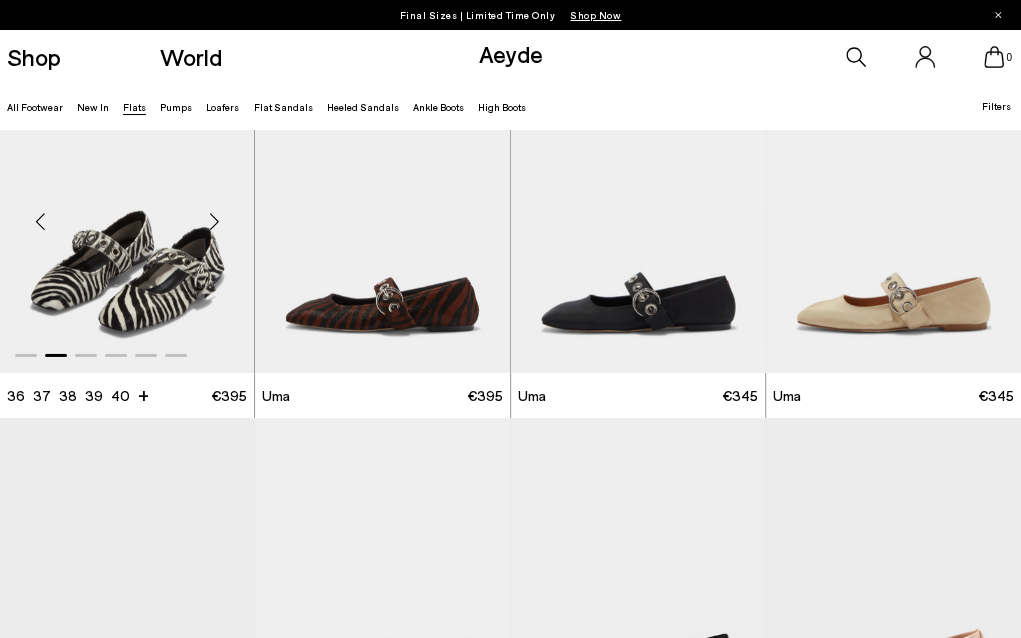 click at bounding box center (214, 221) 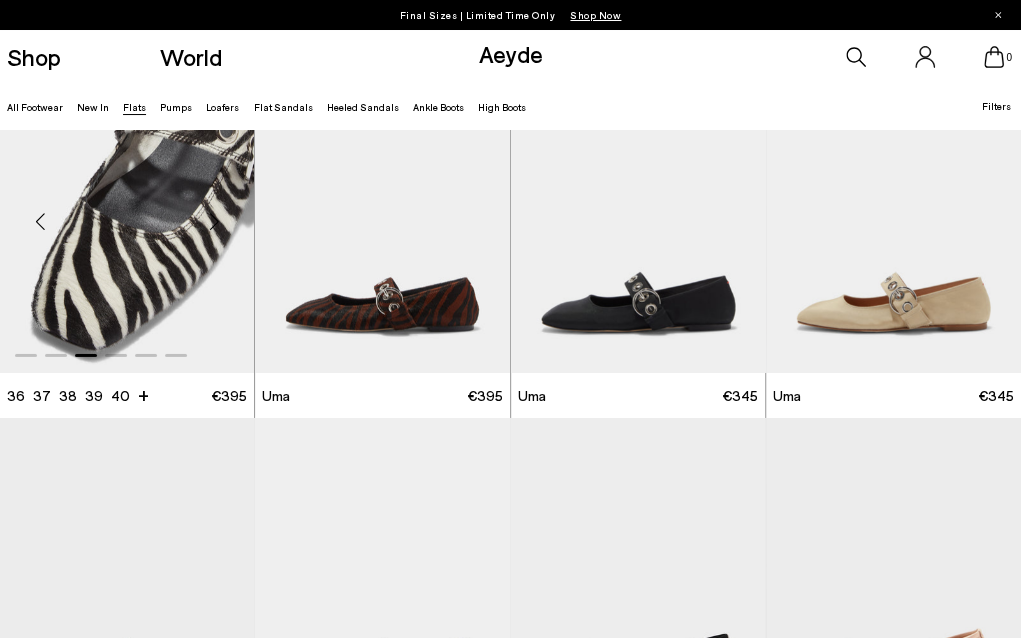 click at bounding box center (214, 221) 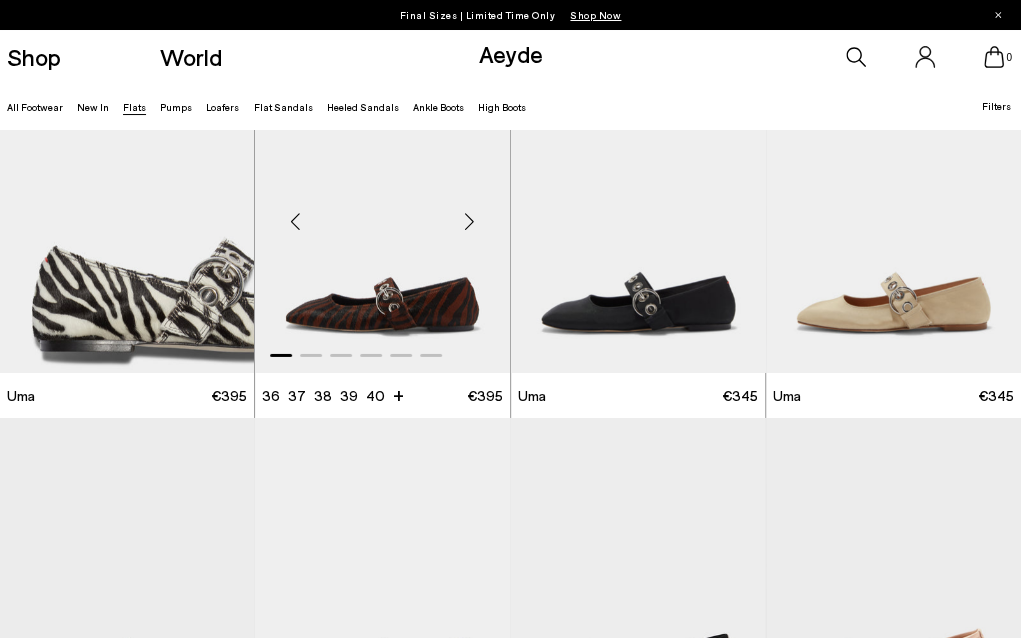click at bounding box center [470, 221] 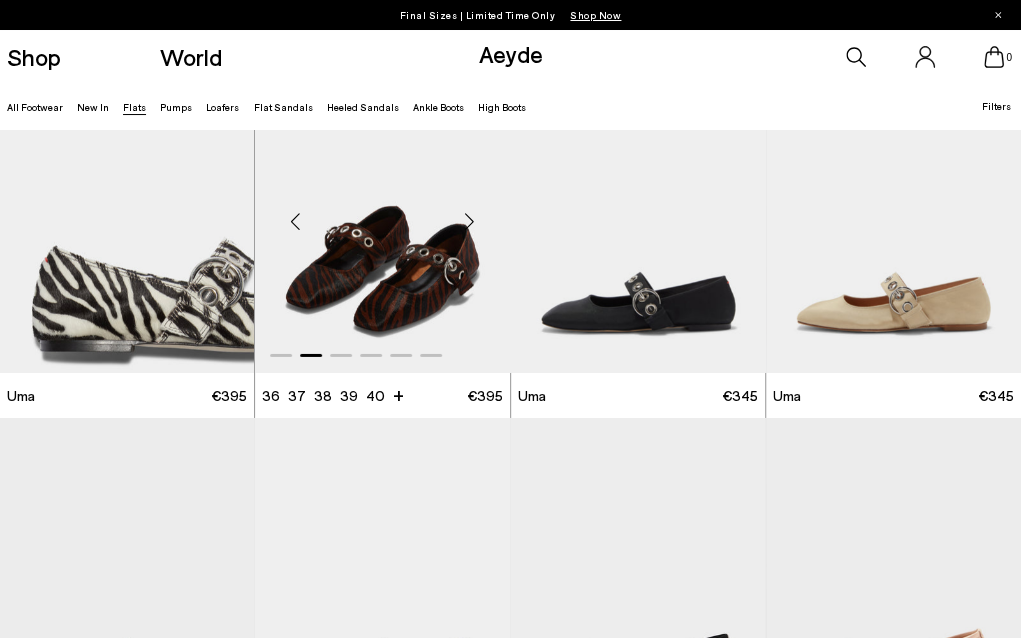click at bounding box center (470, 221) 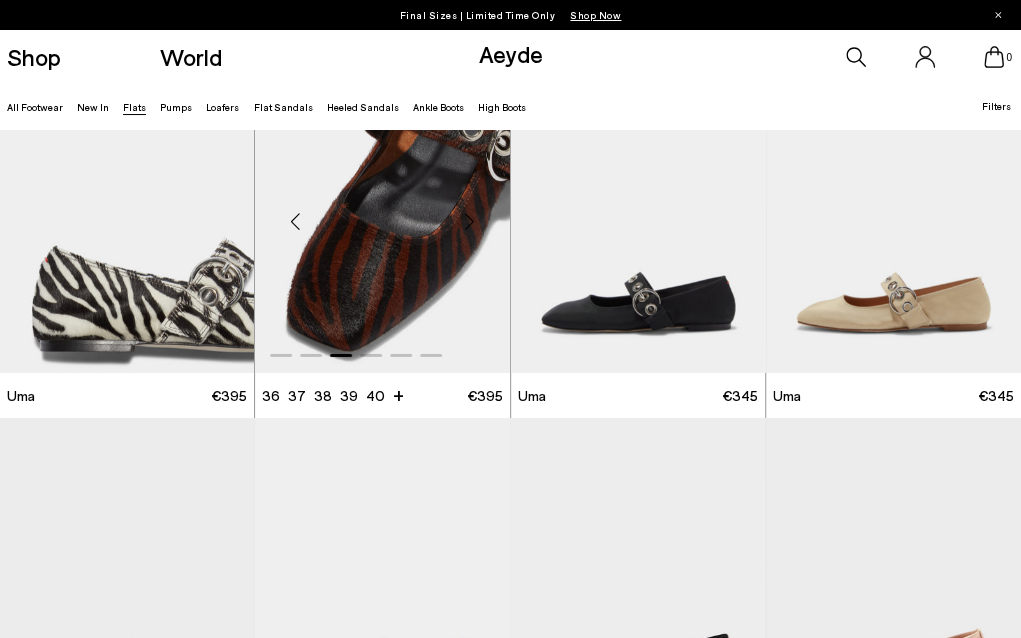 click at bounding box center (470, 221) 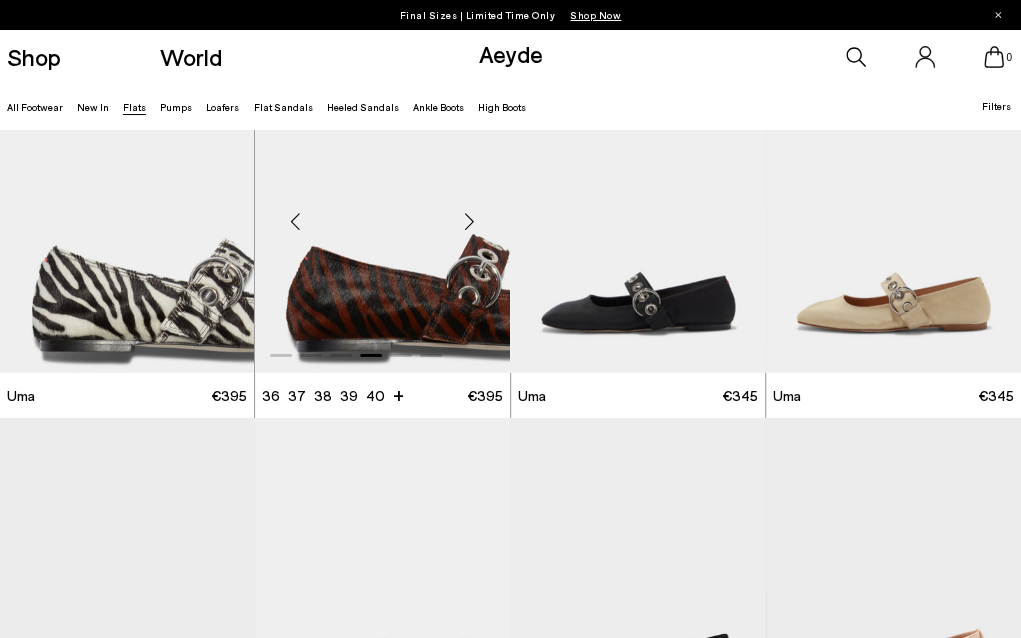click at bounding box center [470, 221] 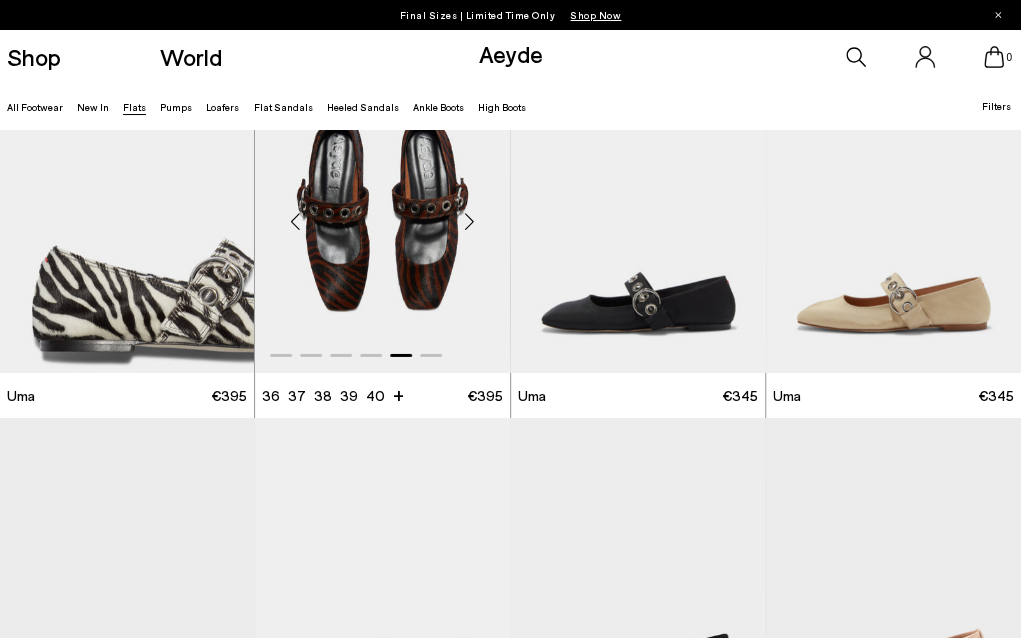 click at bounding box center (470, 221) 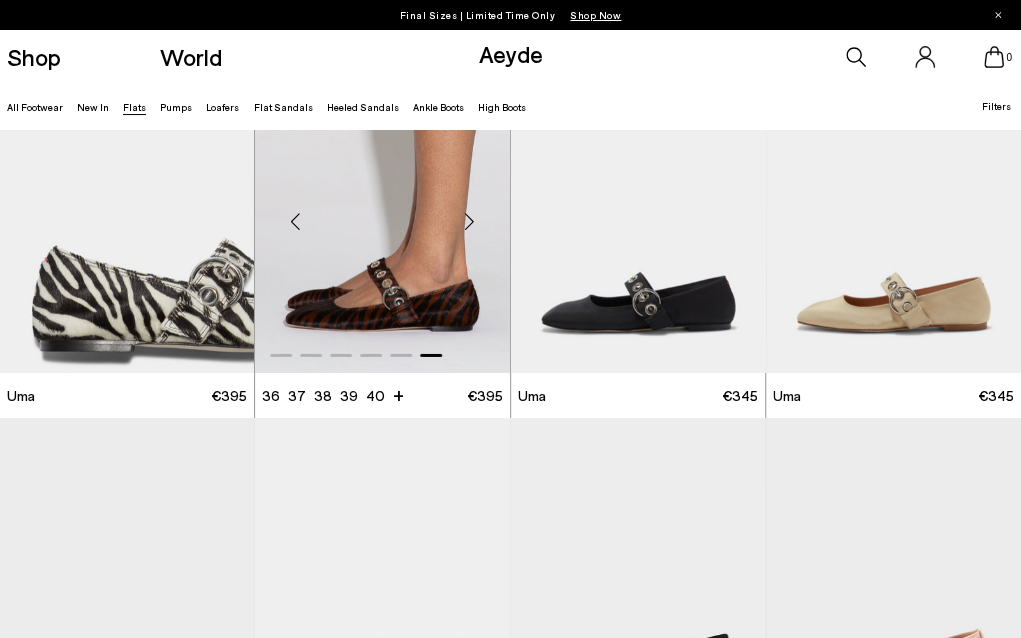 click at bounding box center [382, 213] 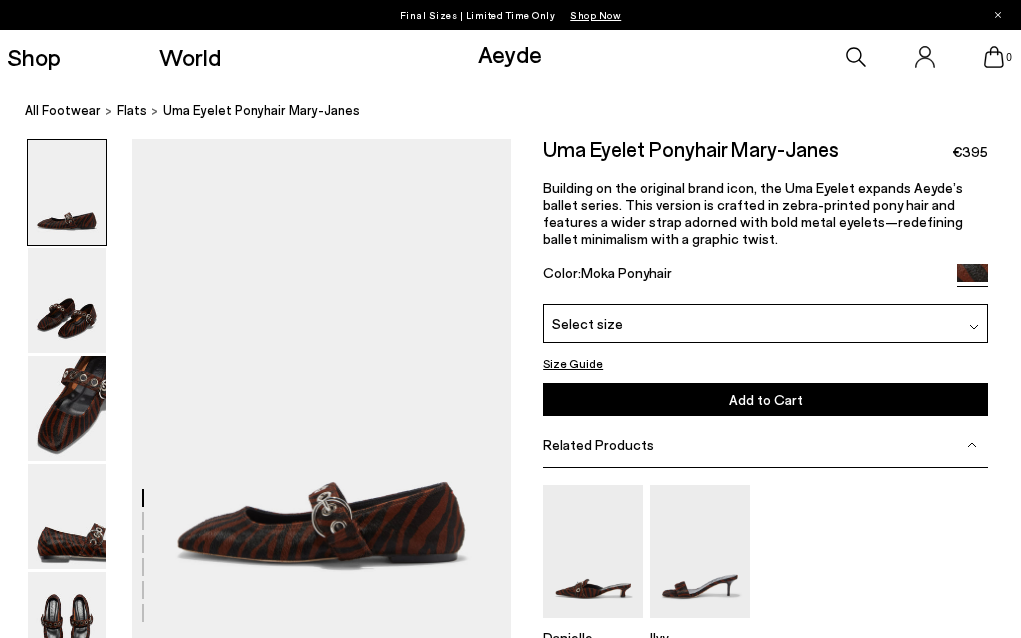 scroll, scrollTop: 0, scrollLeft: 0, axis: both 